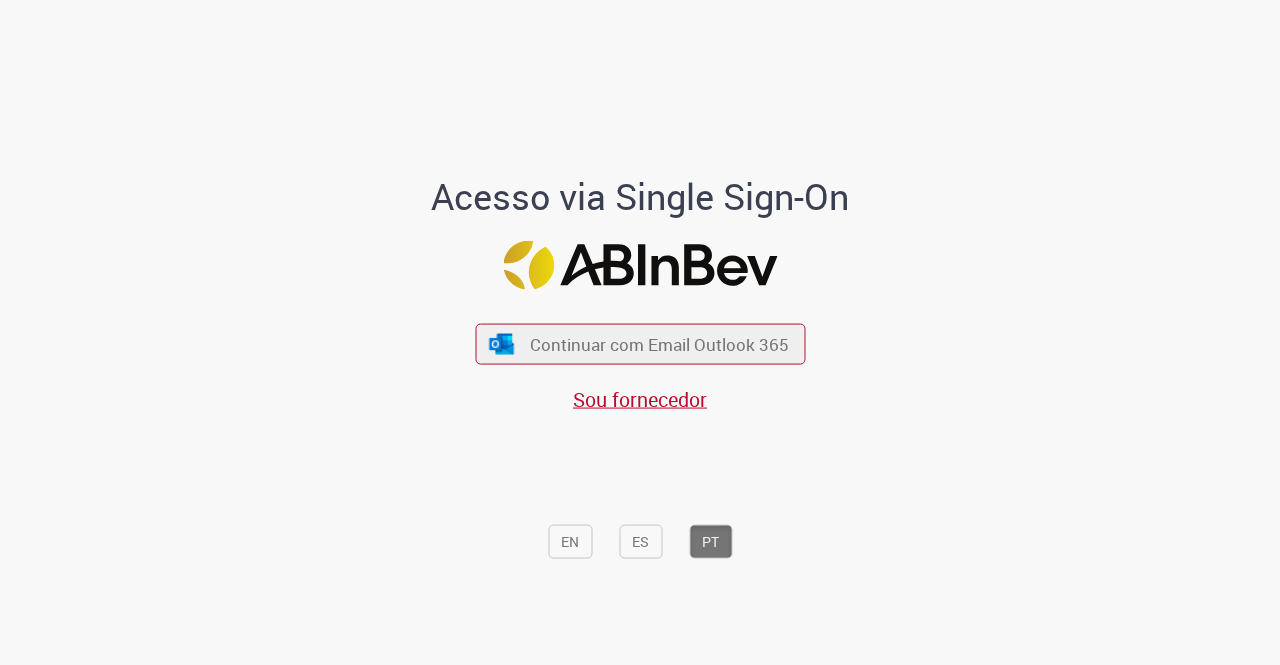 scroll, scrollTop: 0, scrollLeft: 0, axis: both 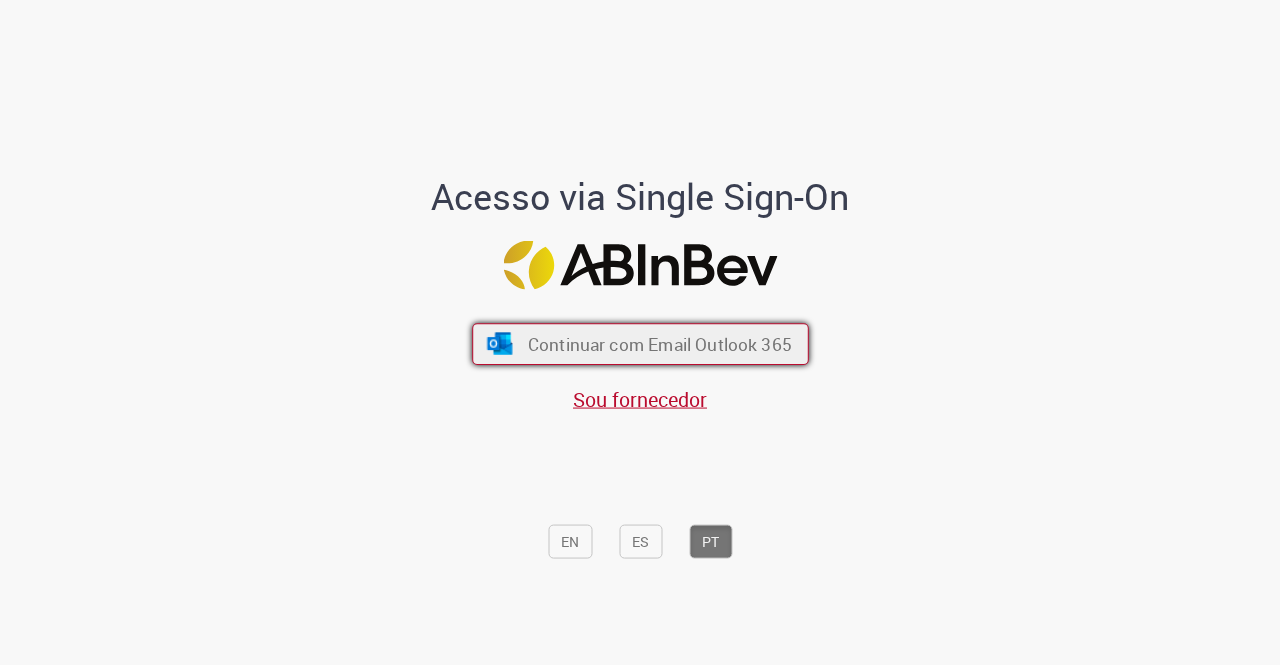click on "Continuar com Email Outlook 365" at bounding box center [659, 344] 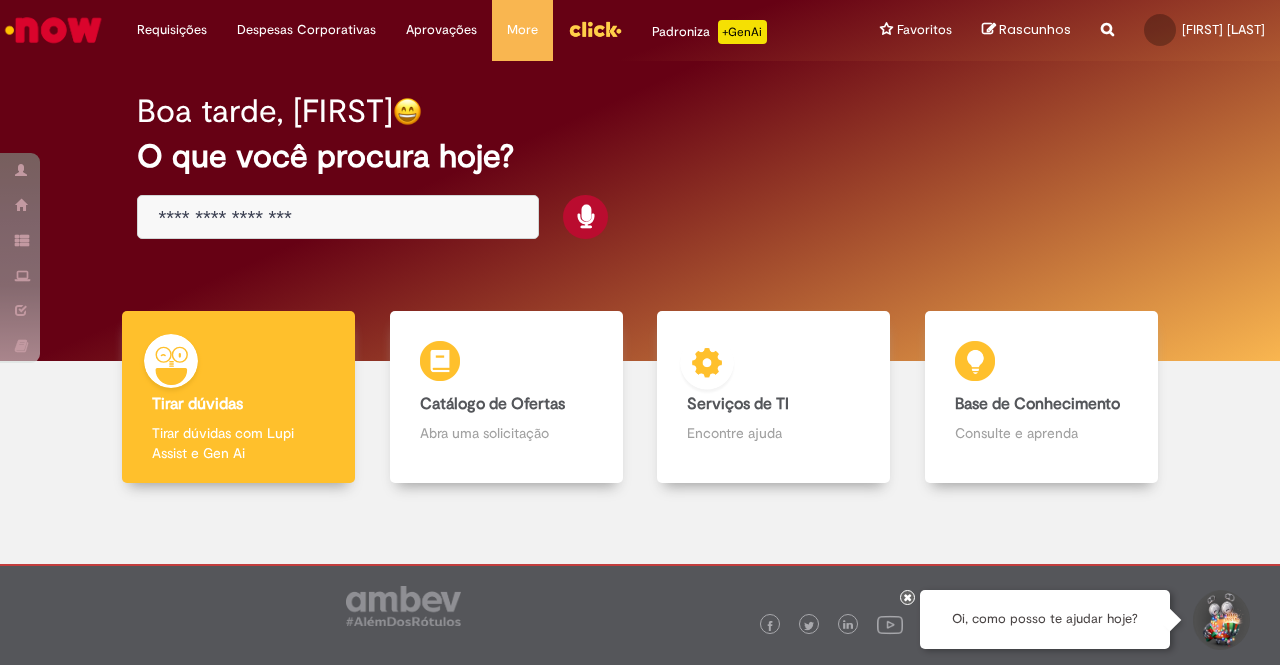 scroll, scrollTop: 0, scrollLeft: 0, axis: both 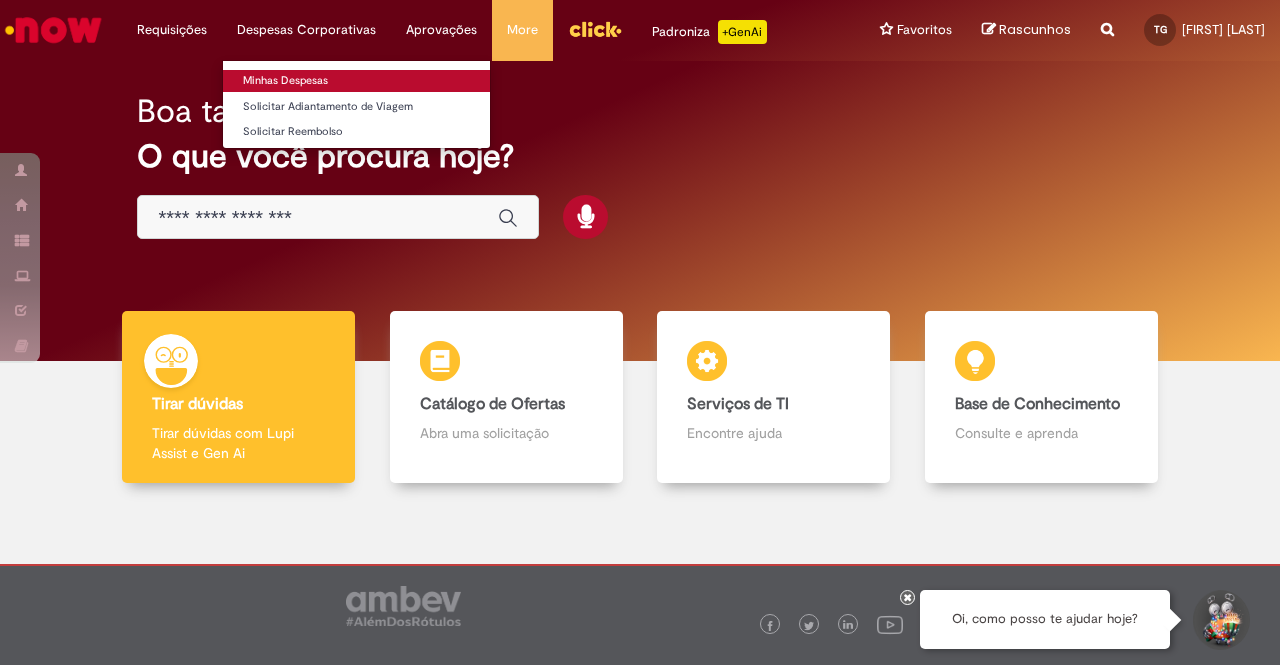 click on "Minhas Despesas" at bounding box center [356, 81] 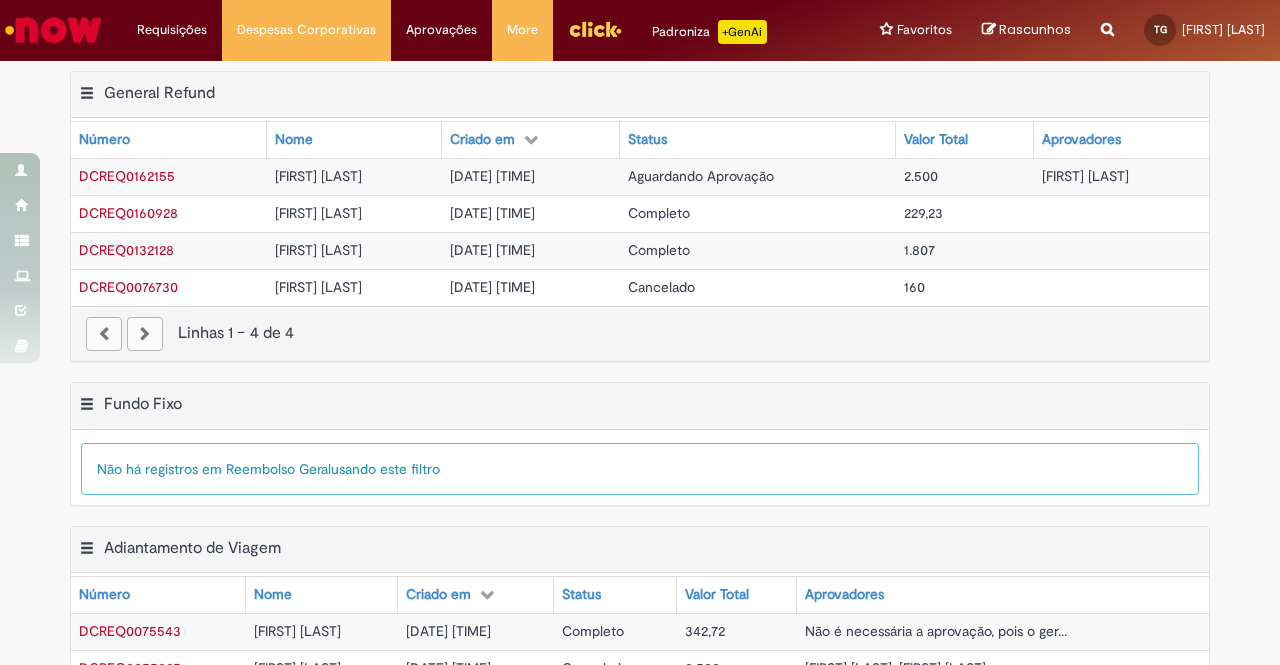 click on "DCREQ0162155" at bounding box center (127, 176) 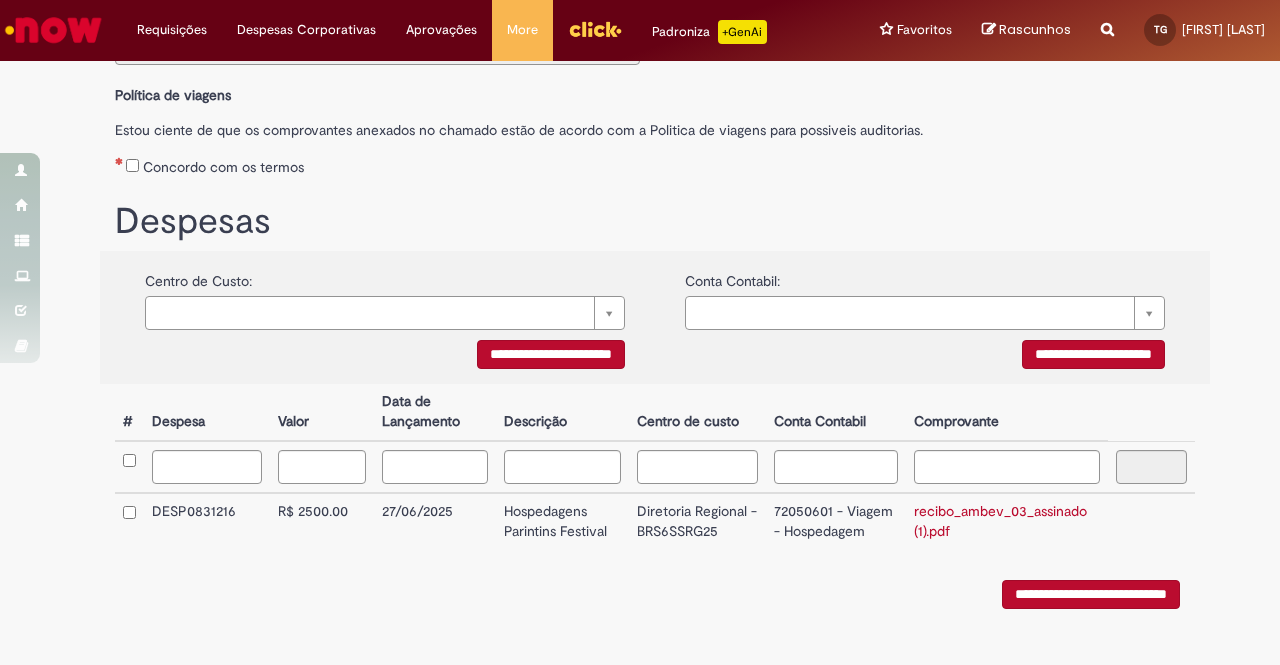 scroll, scrollTop: 331, scrollLeft: 0, axis: vertical 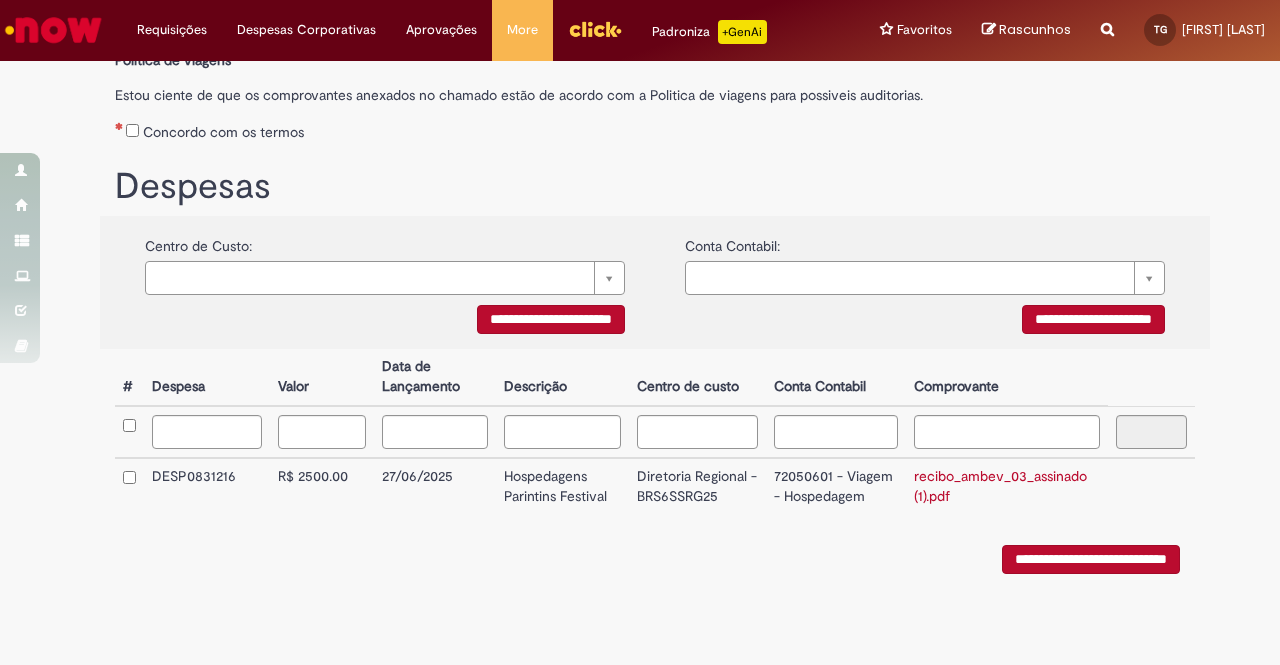 click on "**********" at bounding box center (551, 319) 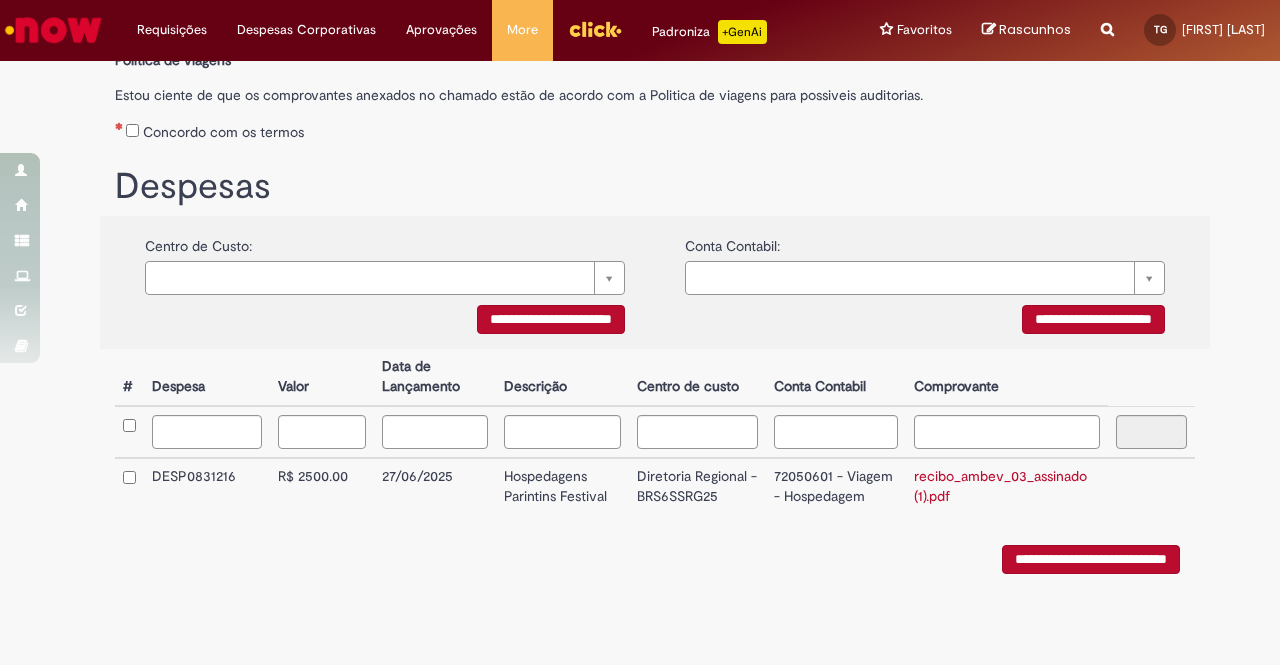 click on "**********" at bounding box center (1093, 319) 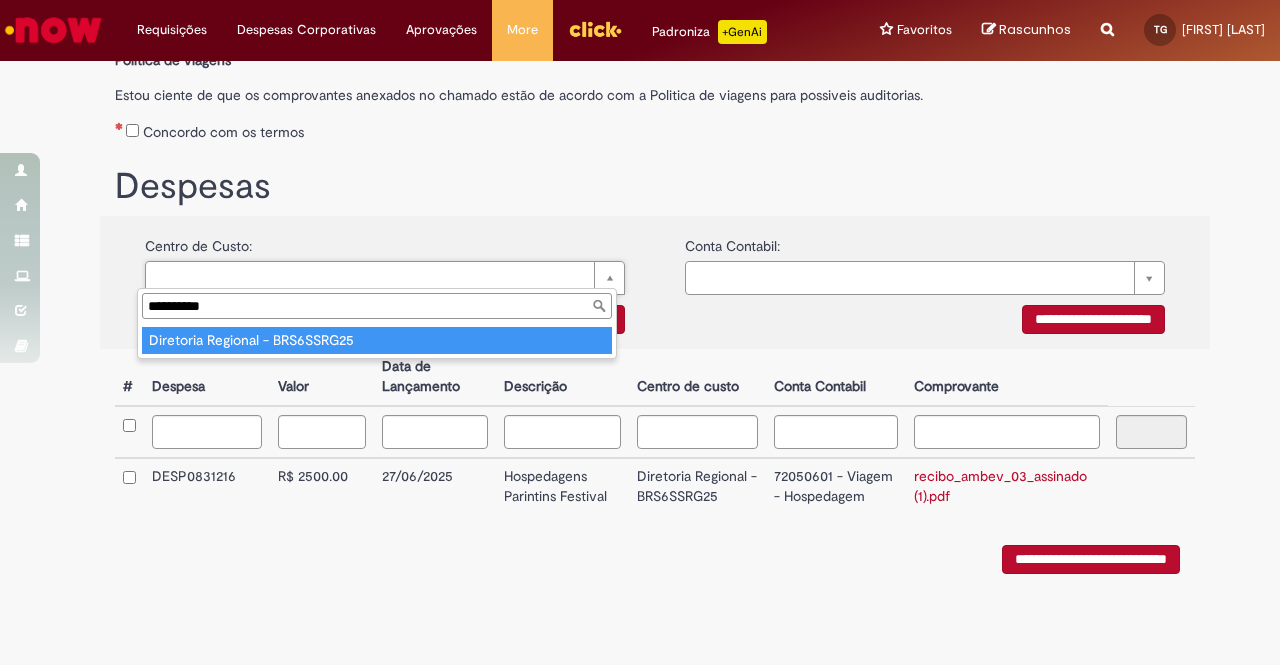 type on "**********" 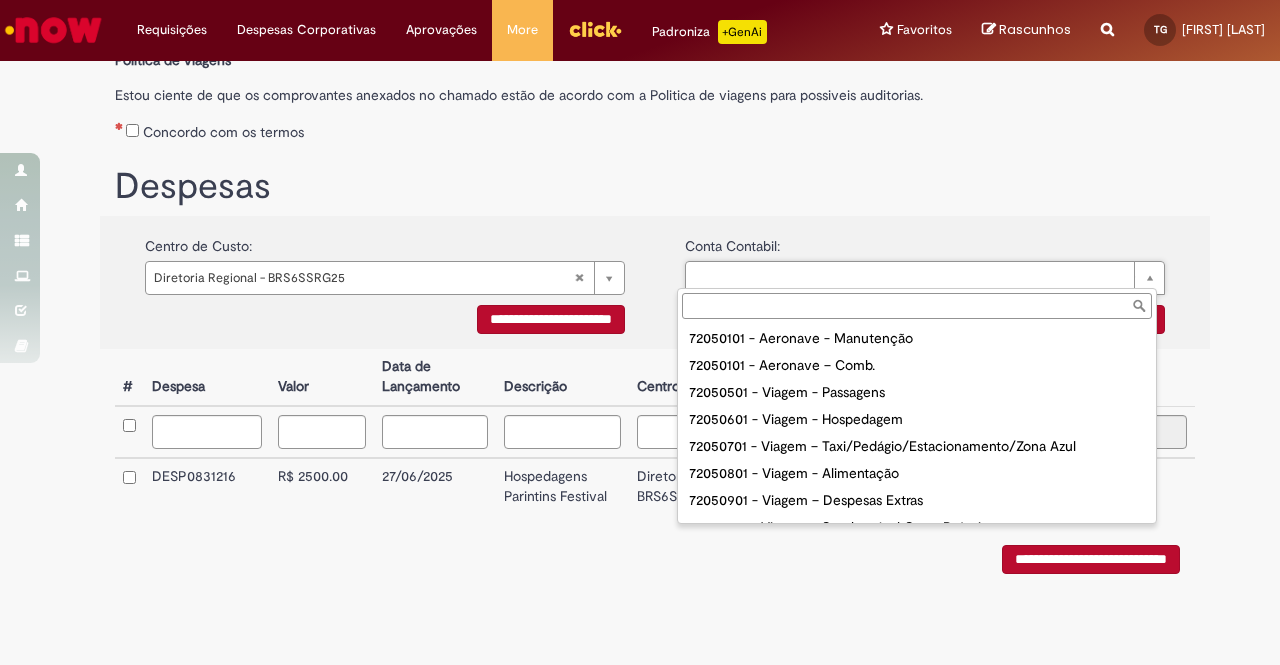 scroll, scrollTop: 642, scrollLeft: 0, axis: vertical 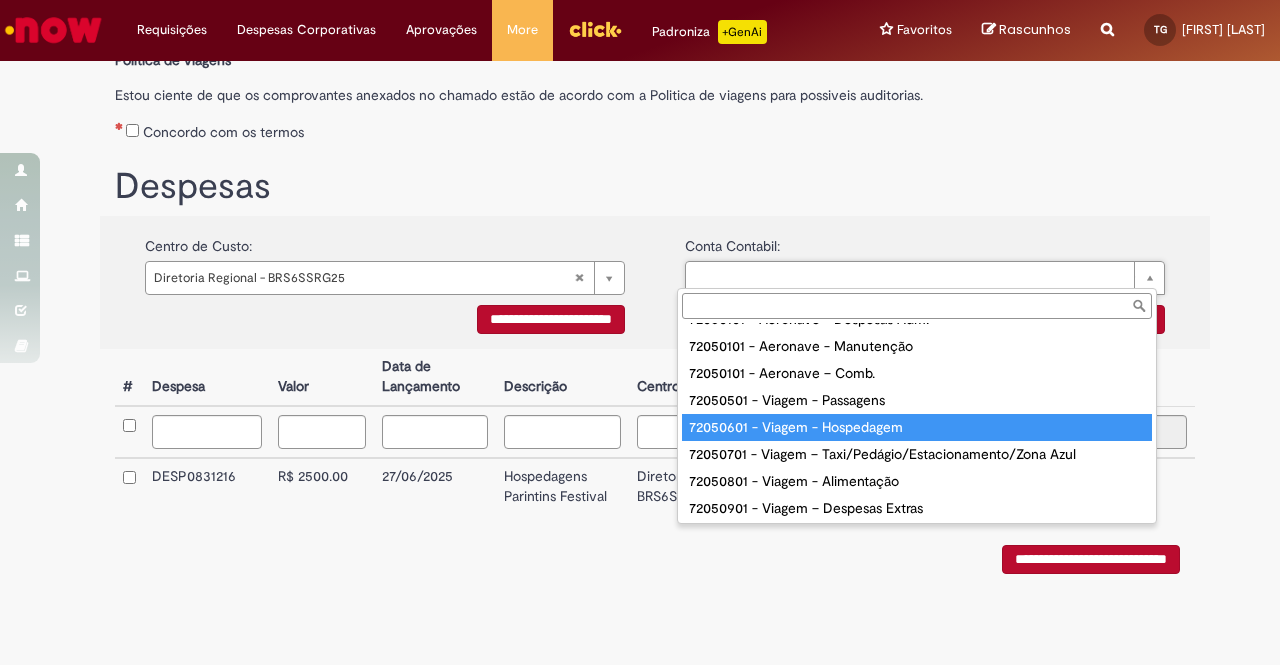 type on "**********" 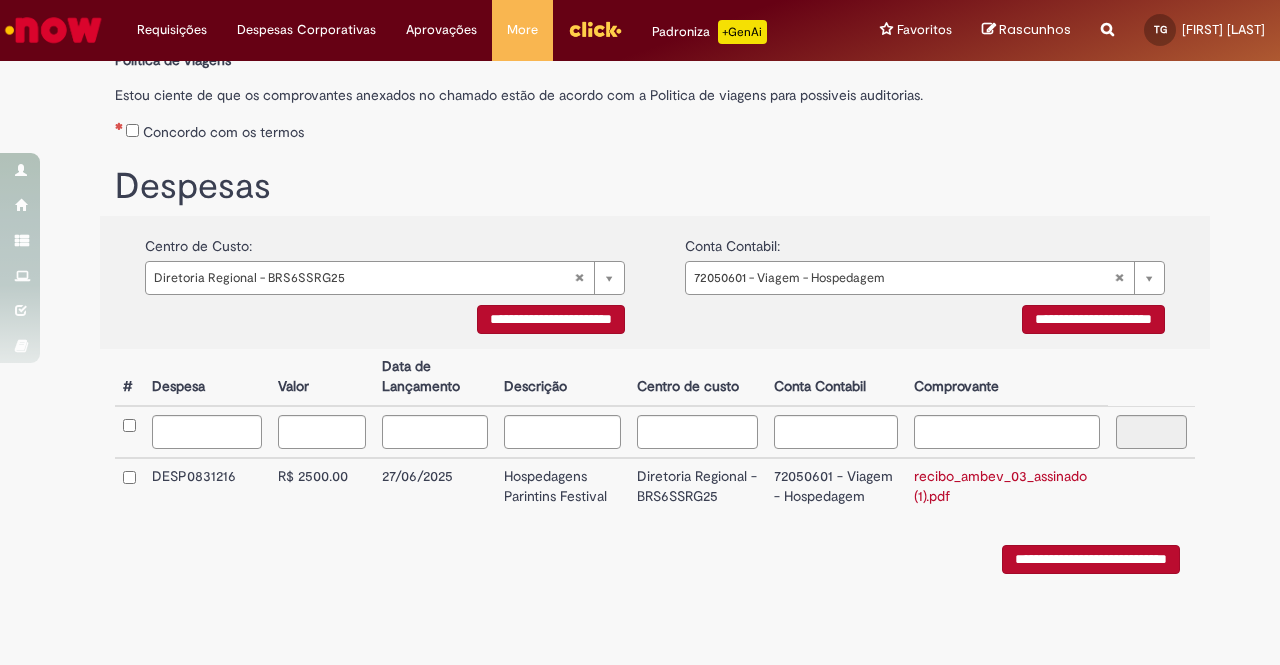 click on "**********" at bounding box center (1091, 559) 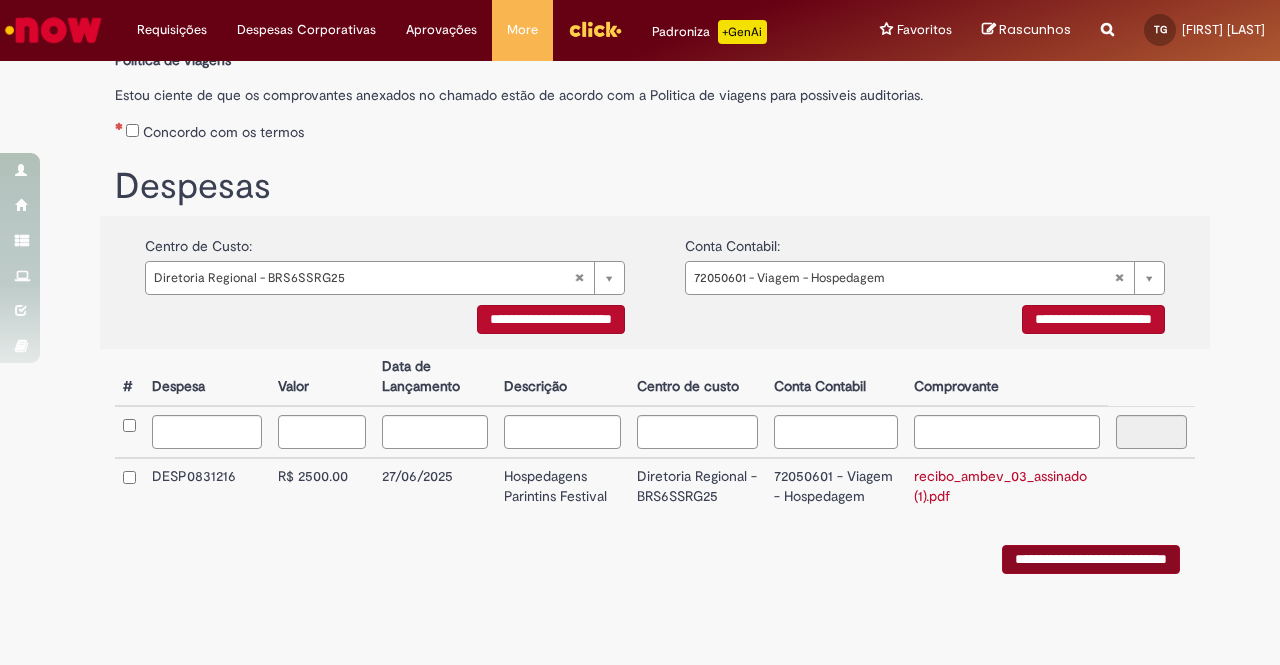 scroll, scrollTop: 0, scrollLeft: 0, axis: both 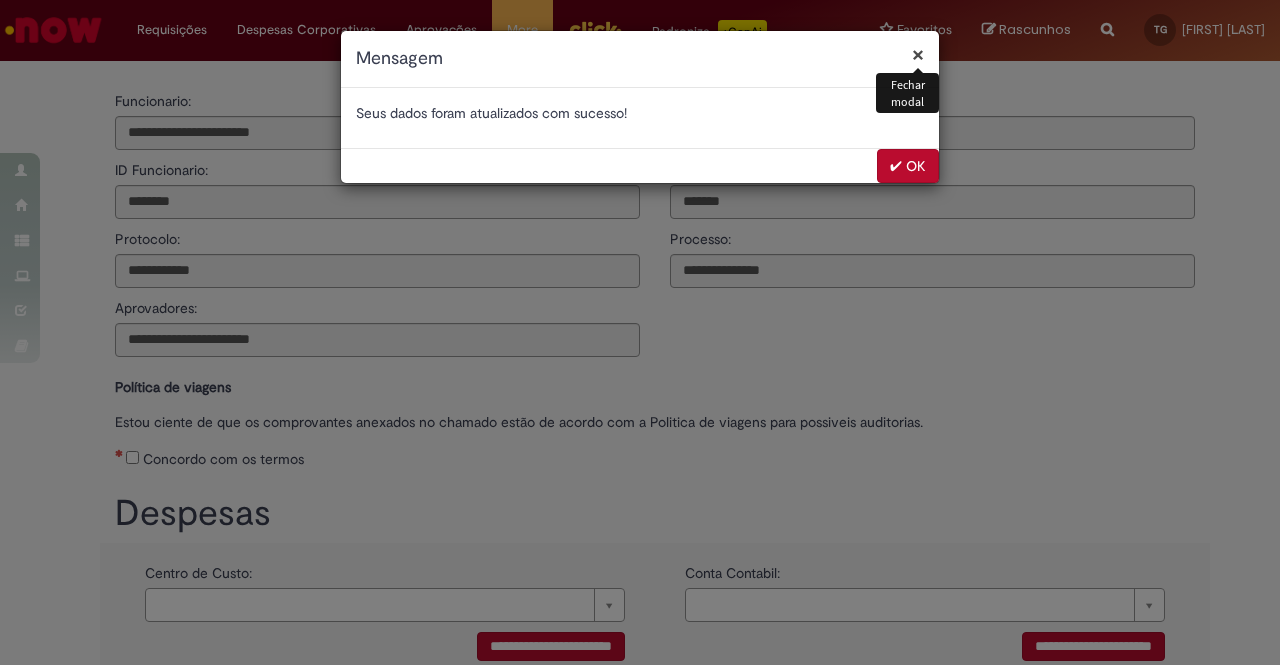 click on "✔ OK" at bounding box center [908, 166] 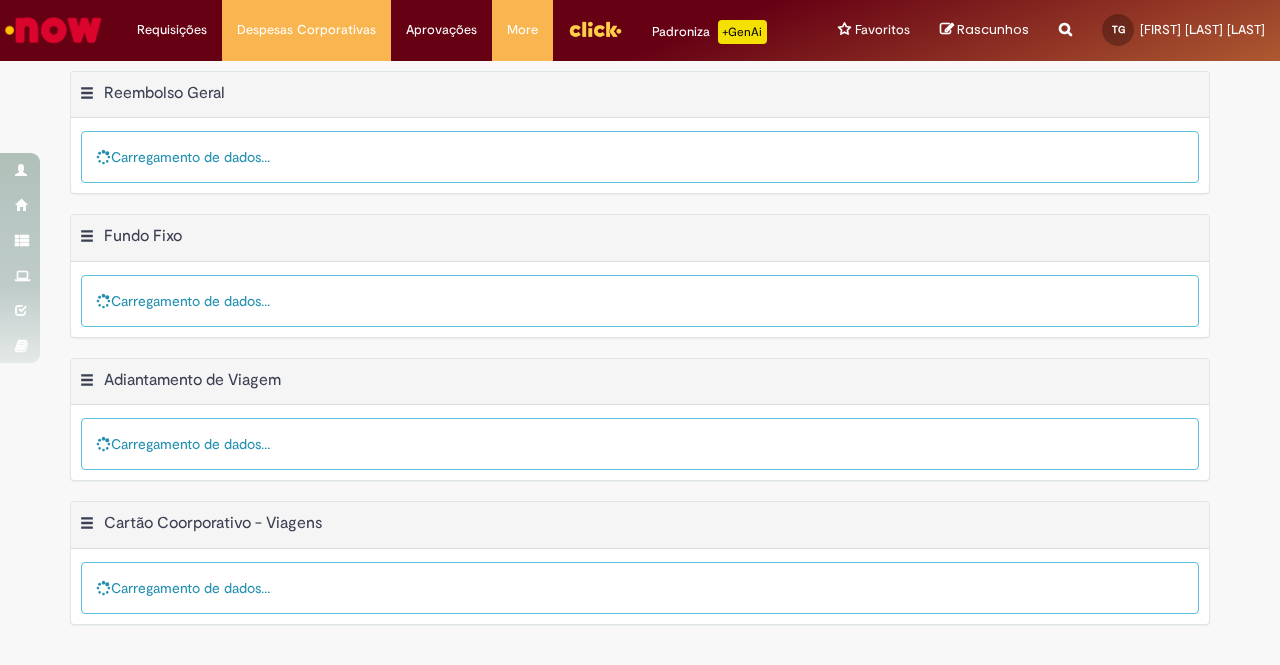 scroll, scrollTop: 0, scrollLeft: 0, axis: both 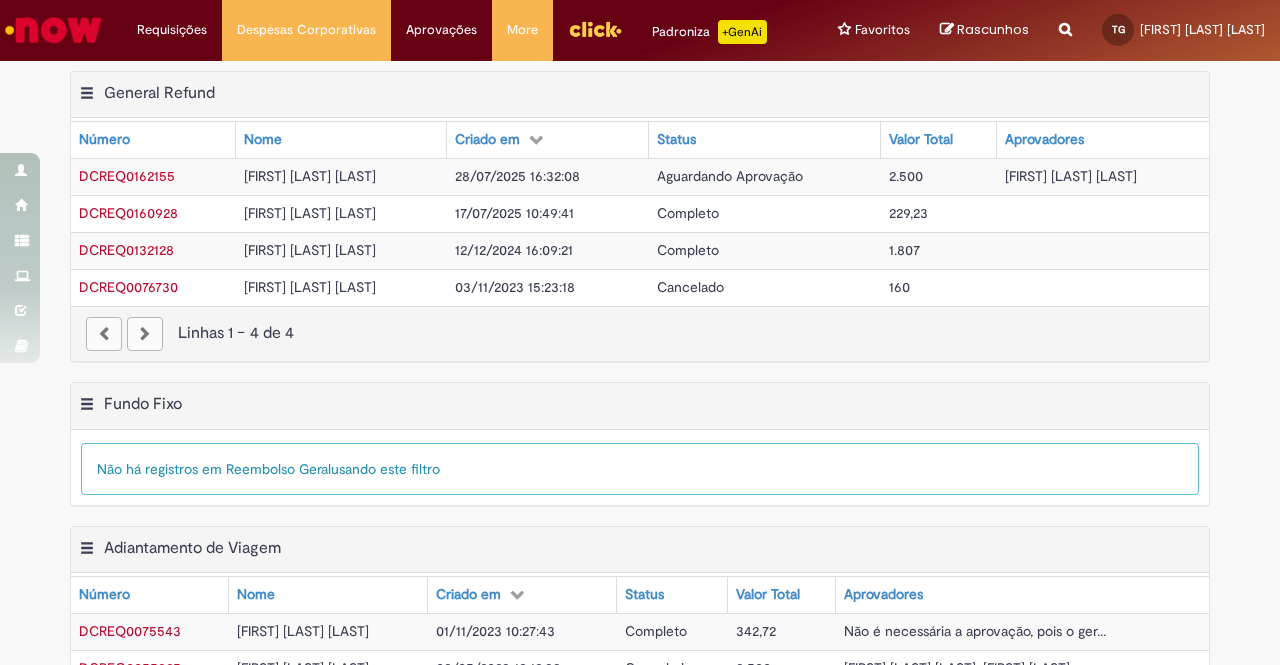 click on "DCREQ0160928" at bounding box center (128, 213) 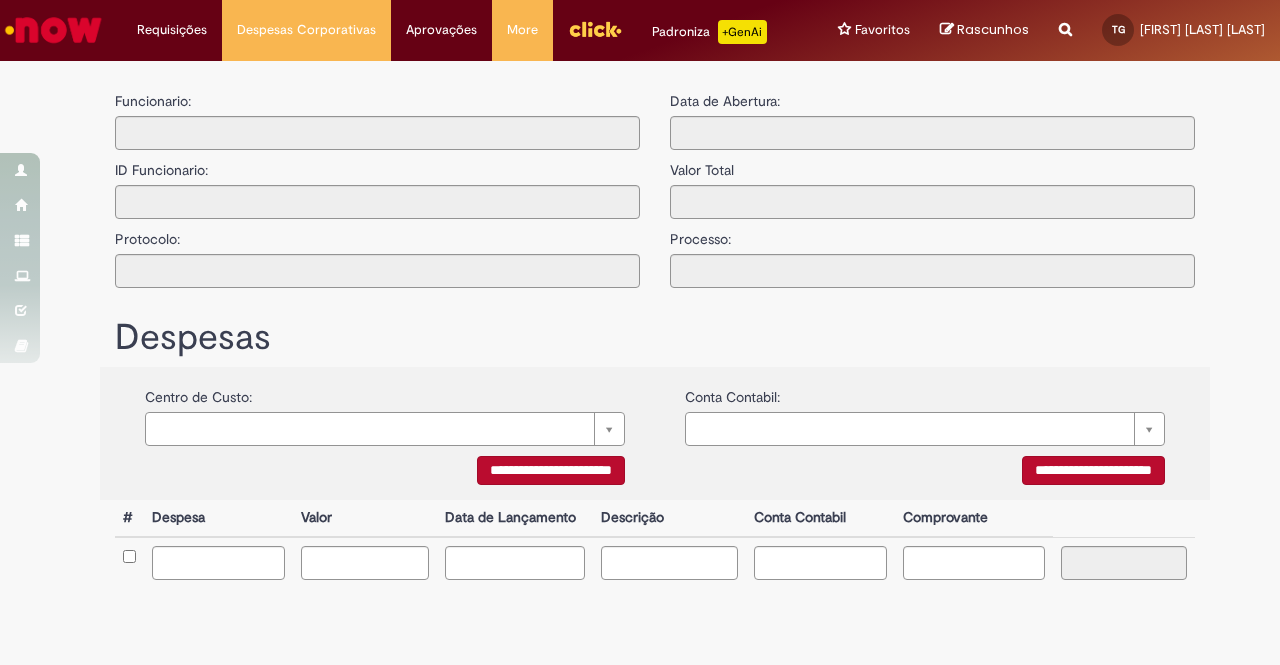 type on "**********" 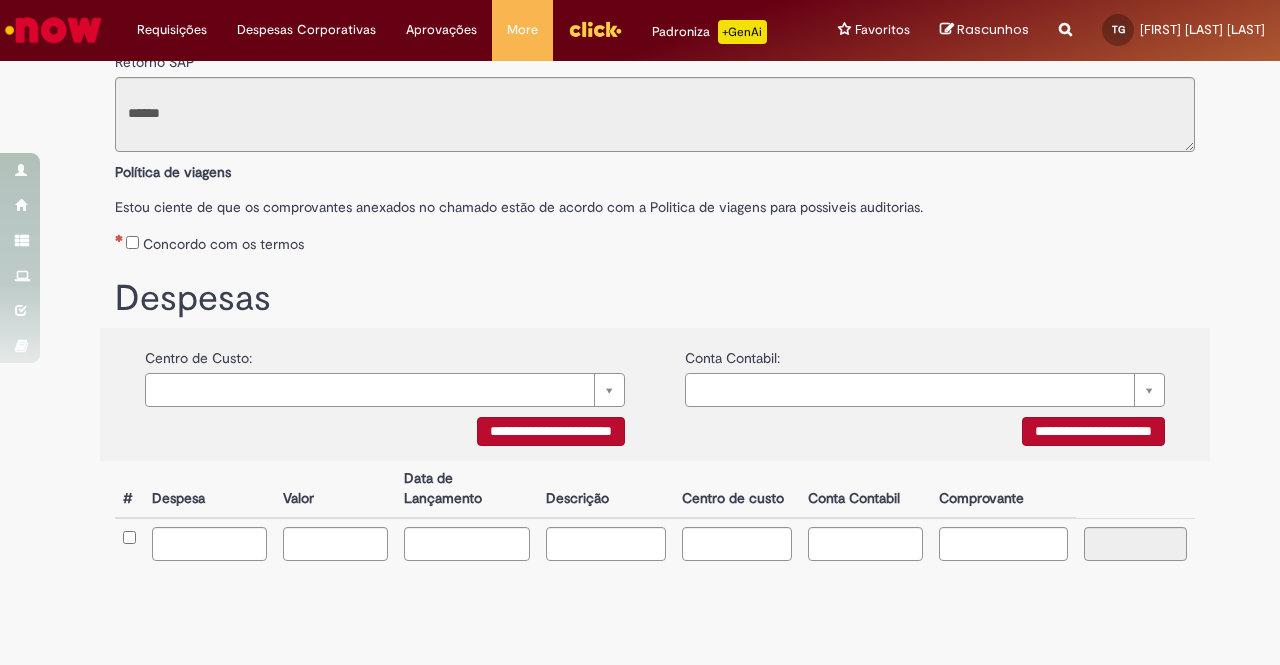 scroll, scrollTop: 283, scrollLeft: 0, axis: vertical 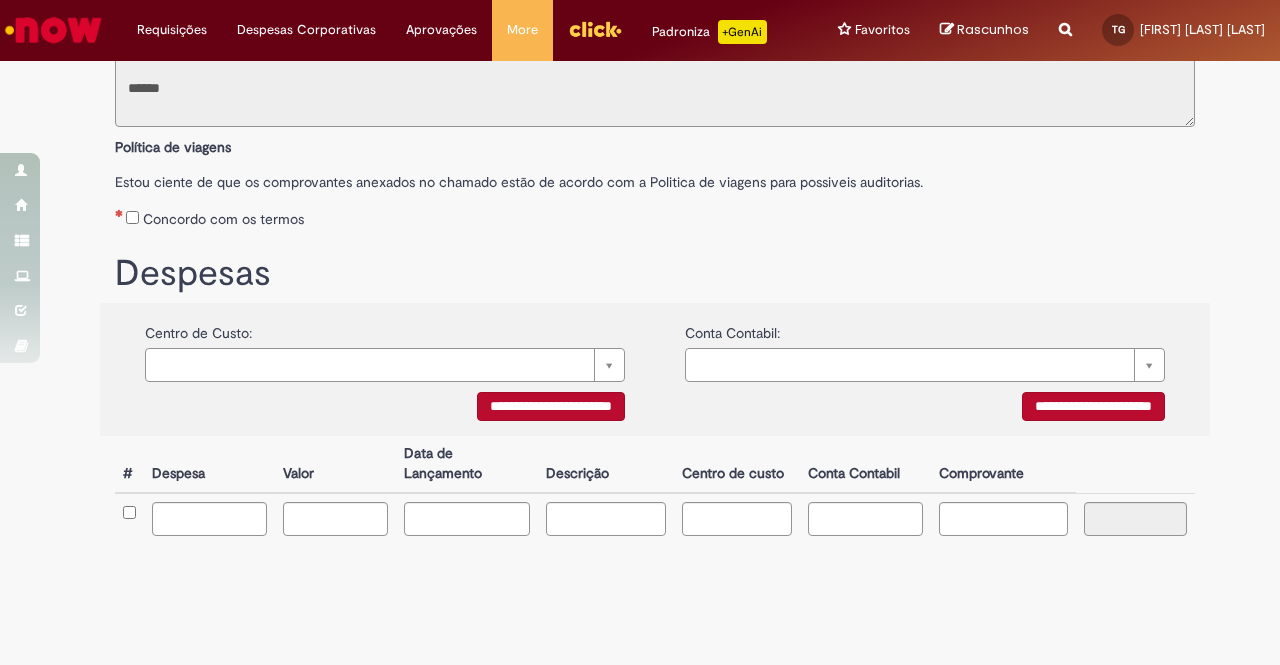 click on "**********" at bounding box center (551, 406) 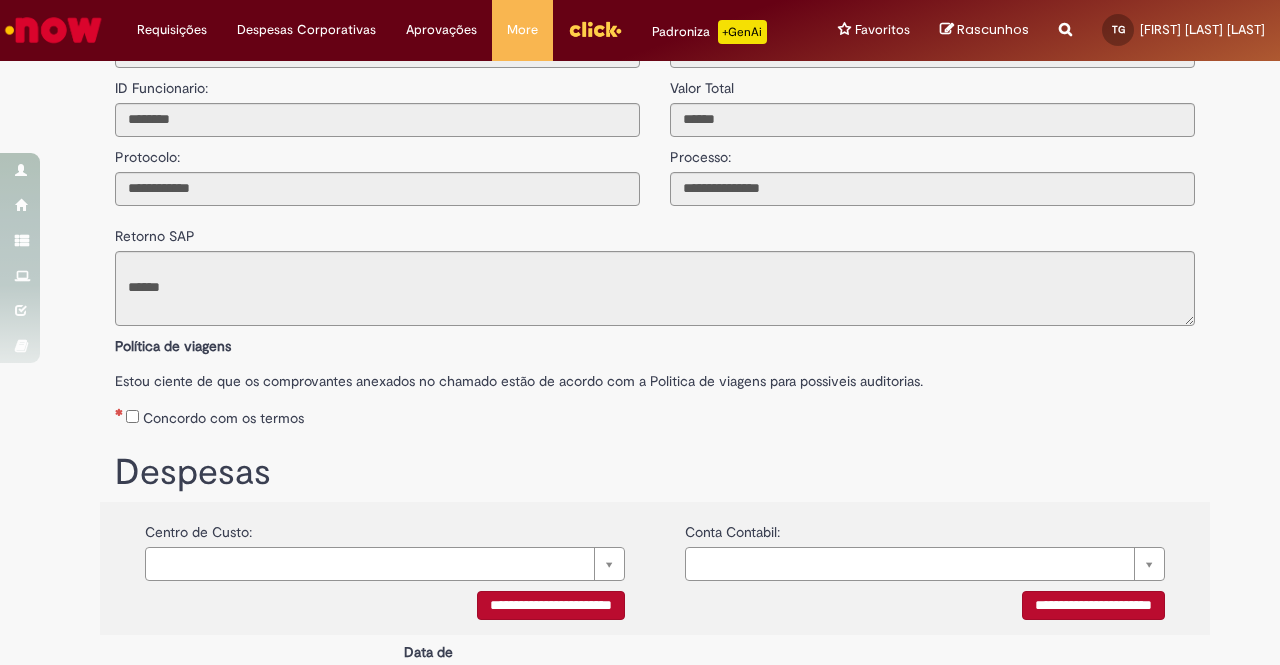 scroll, scrollTop: 60, scrollLeft: 0, axis: vertical 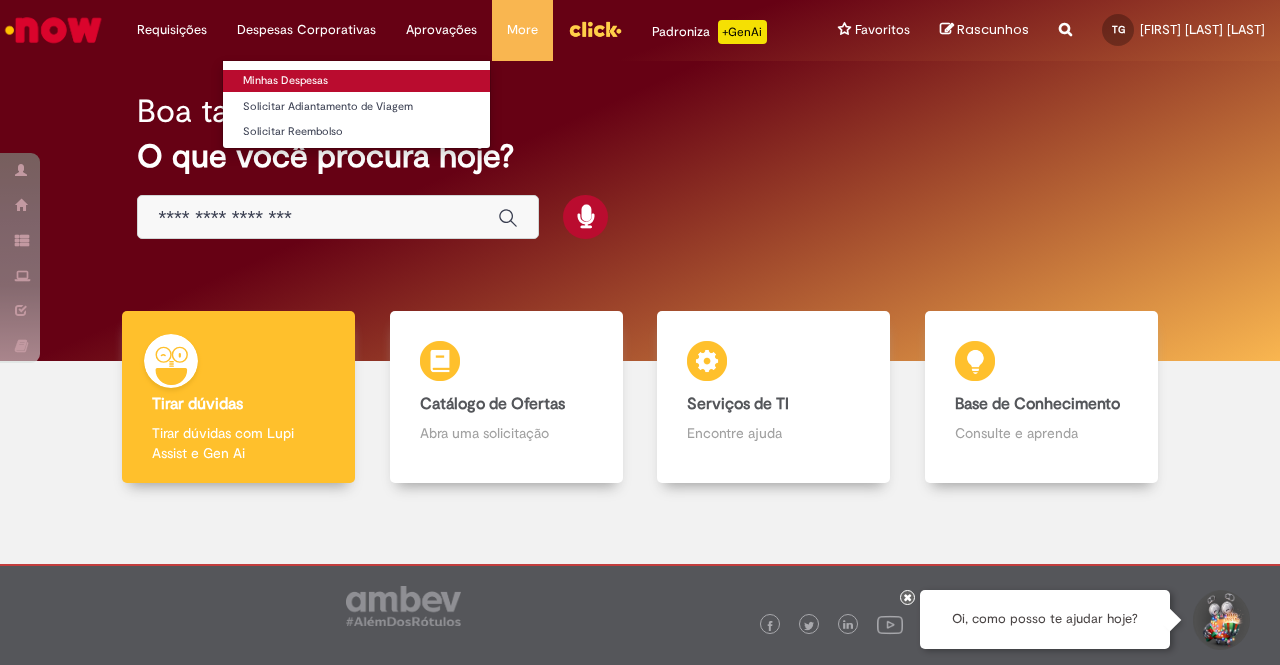 click on "Minhas Despesas" at bounding box center (356, 81) 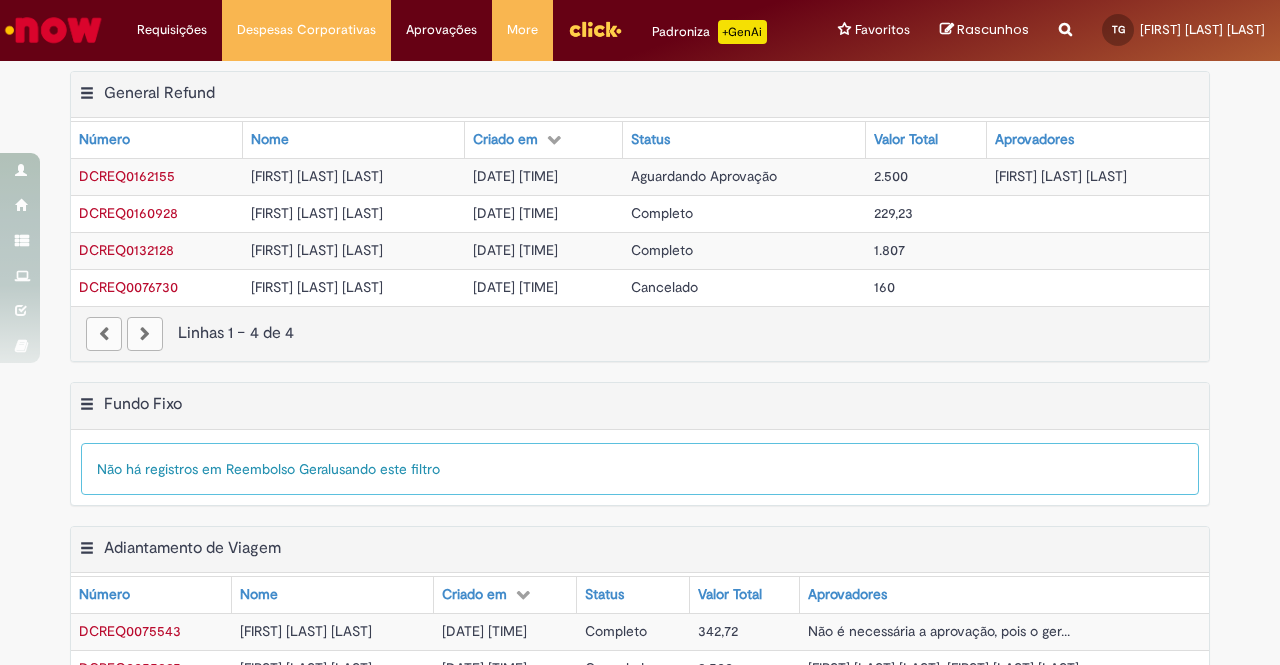 click on "DCREQ0162155" at bounding box center (127, 176) 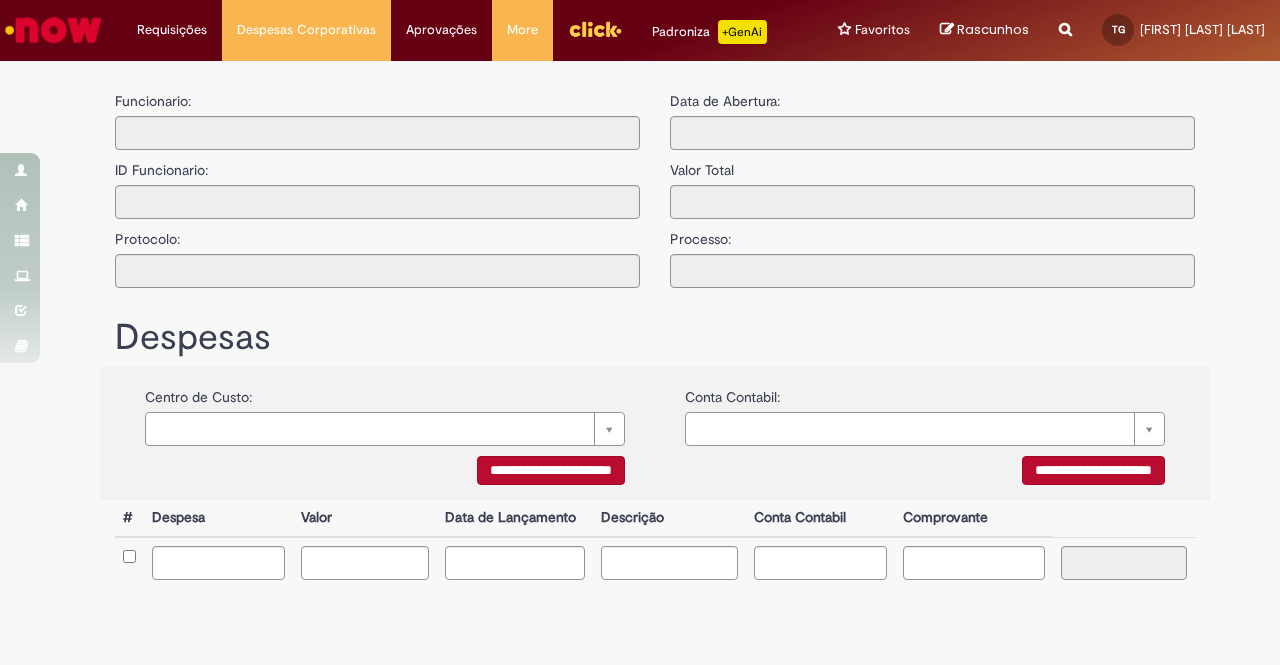 type on "**********" 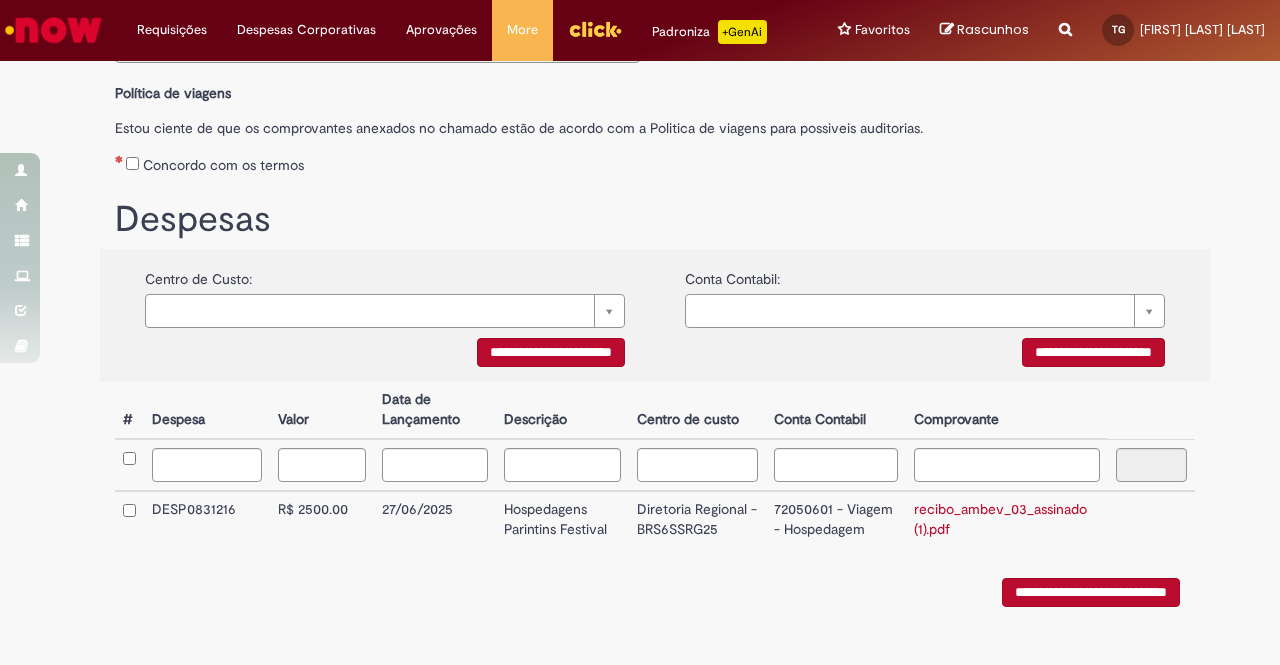 scroll, scrollTop: 331, scrollLeft: 0, axis: vertical 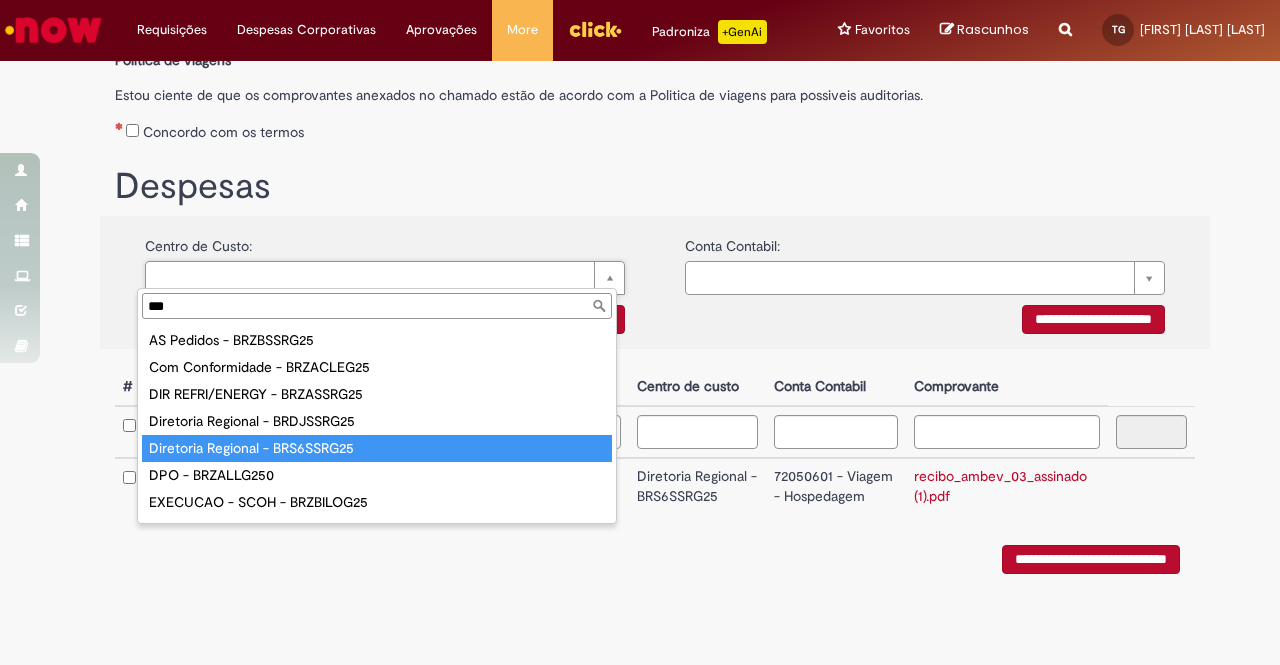 type on "***" 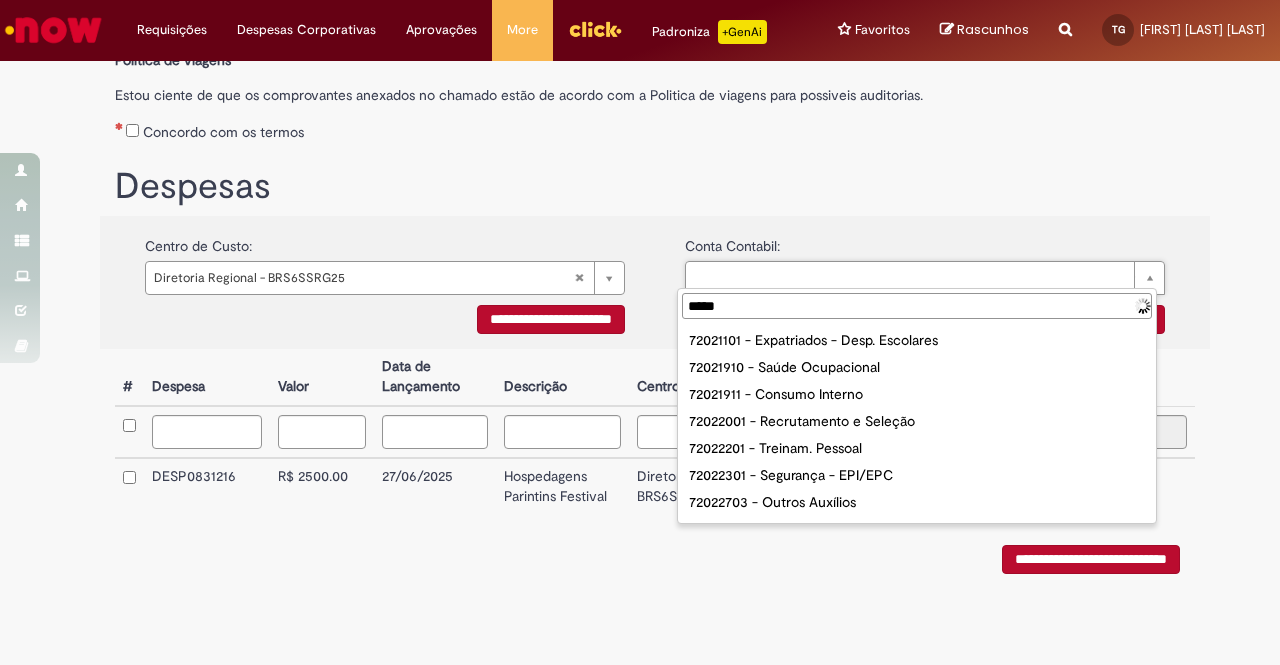 type on "******" 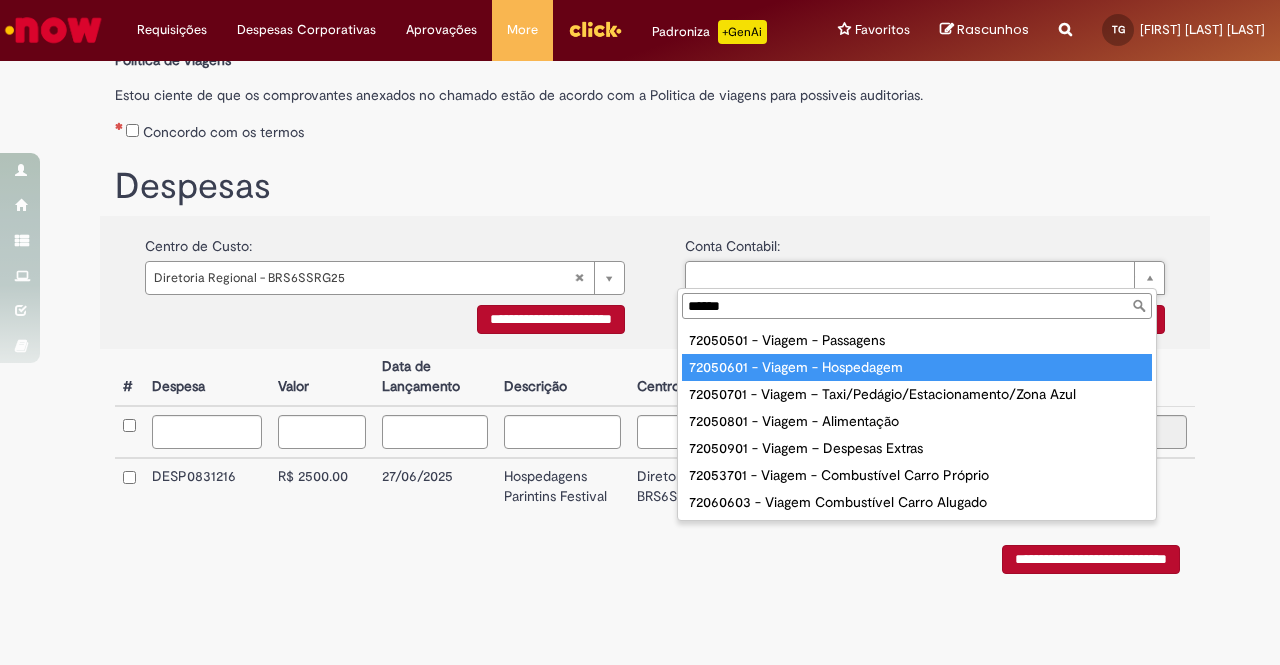 type on "**********" 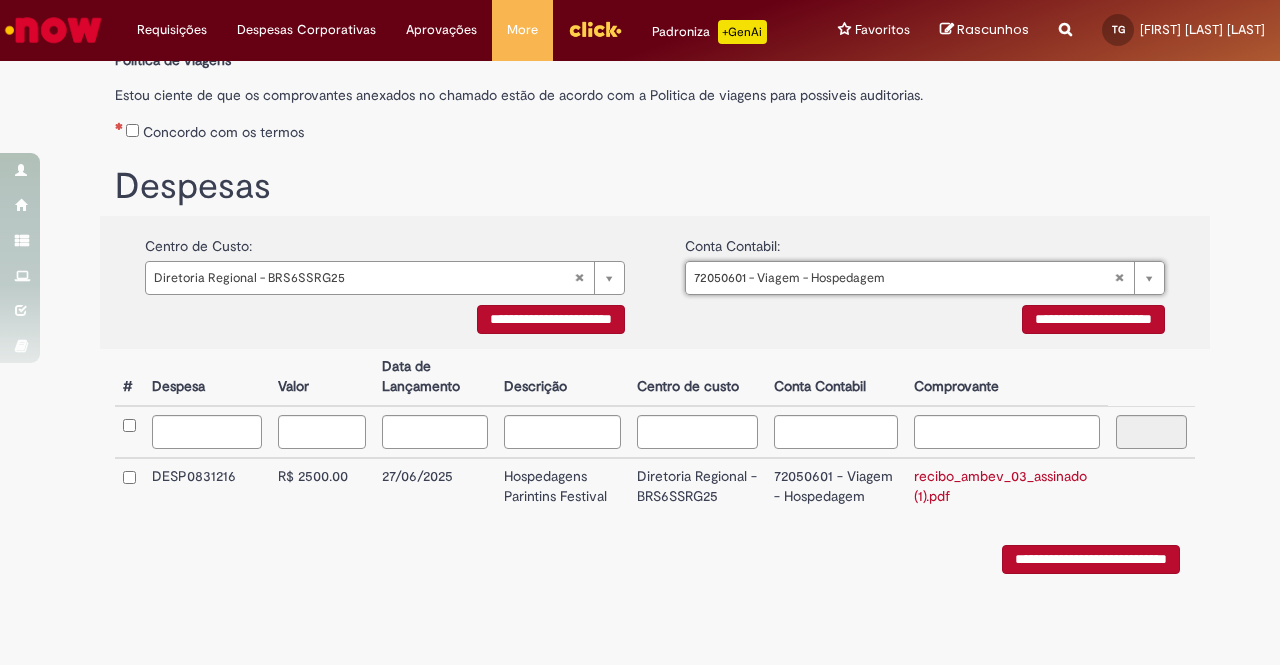 click on "**********" at bounding box center [1091, 559] 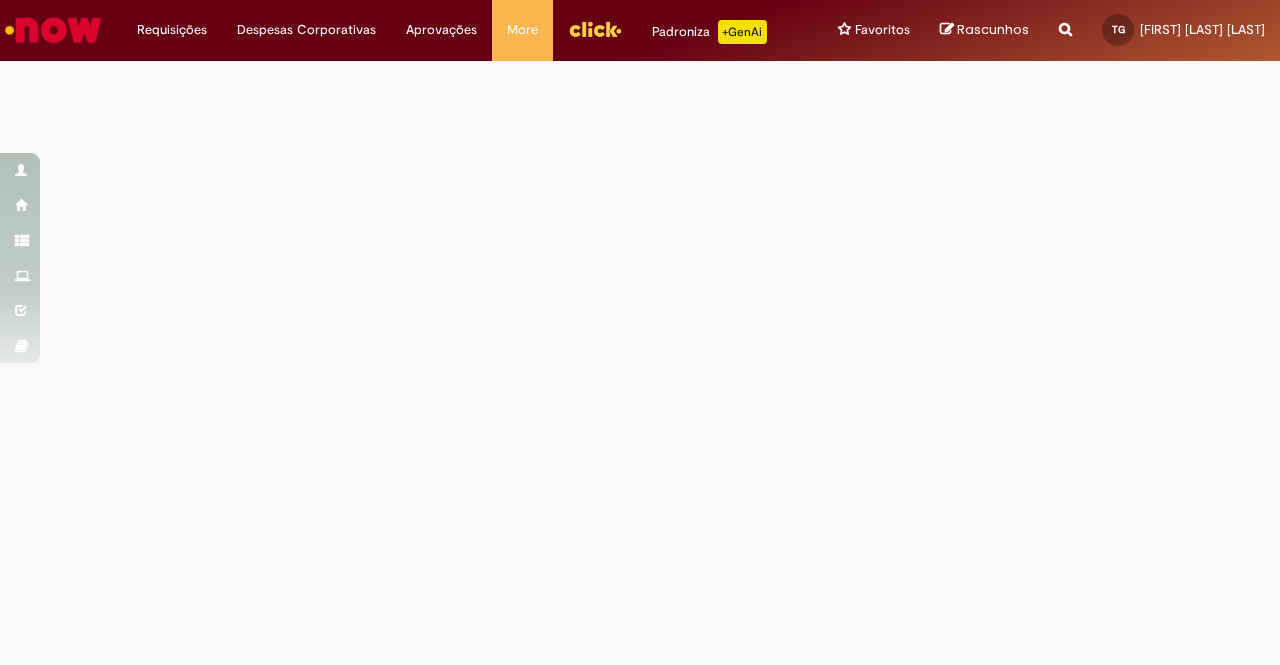 scroll, scrollTop: 0, scrollLeft: 0, axis: both 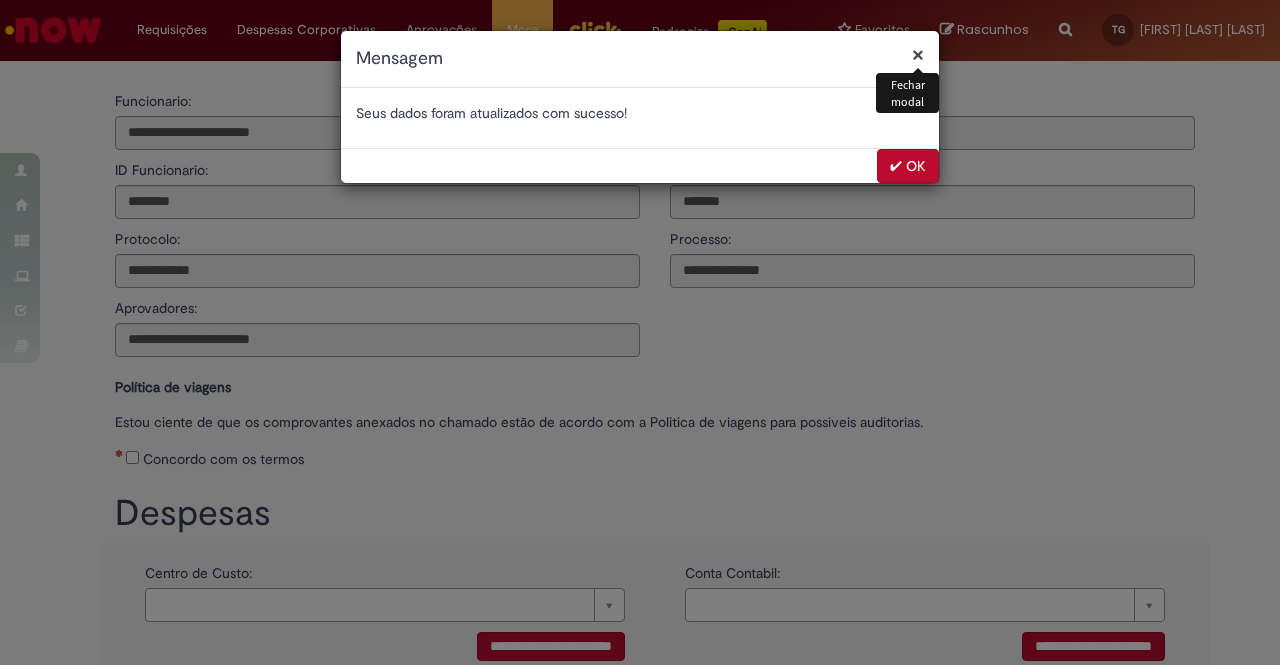 click on "✔ OK" at bounding box center (908, 166) 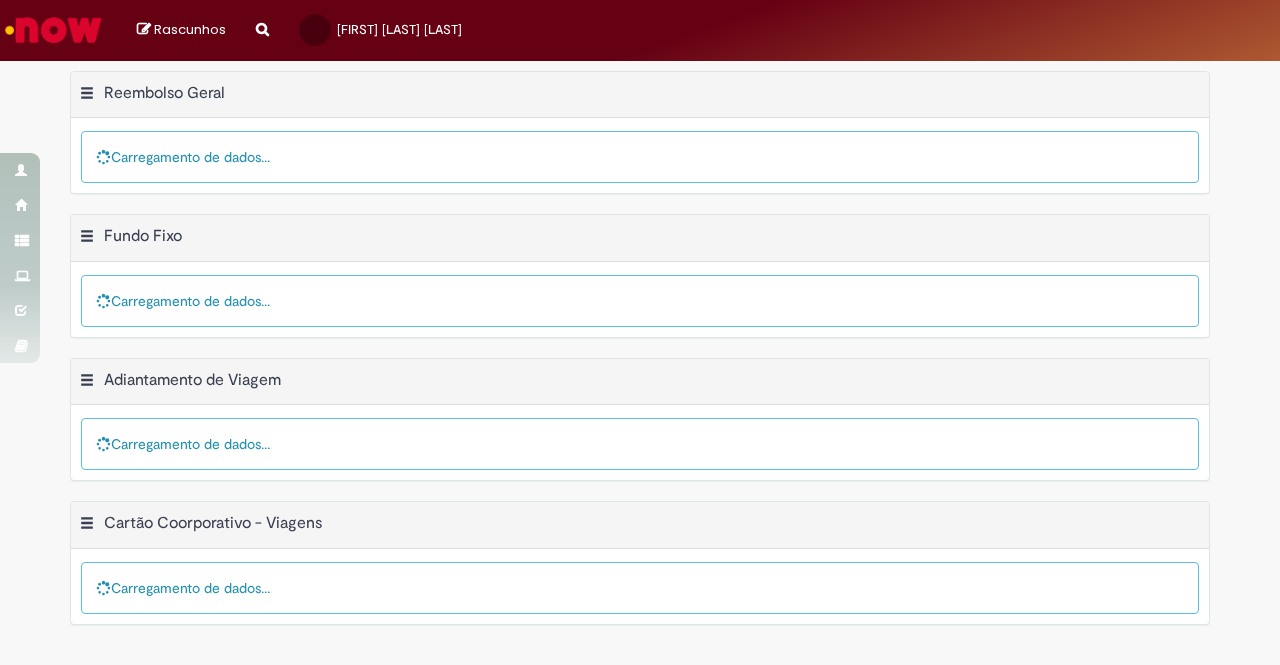 scroll, scrollTop: 0, scrollLeft: 0, axis: both 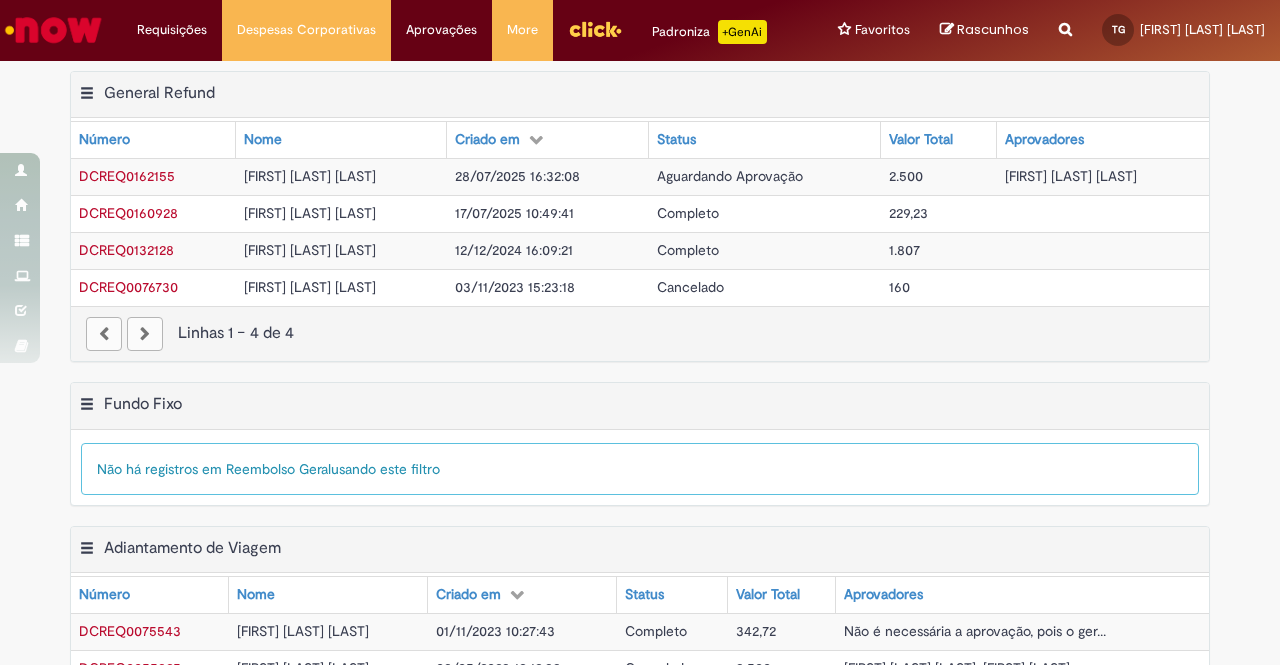 click on "DCREQ0162155" at bounding box center (127, 176) 